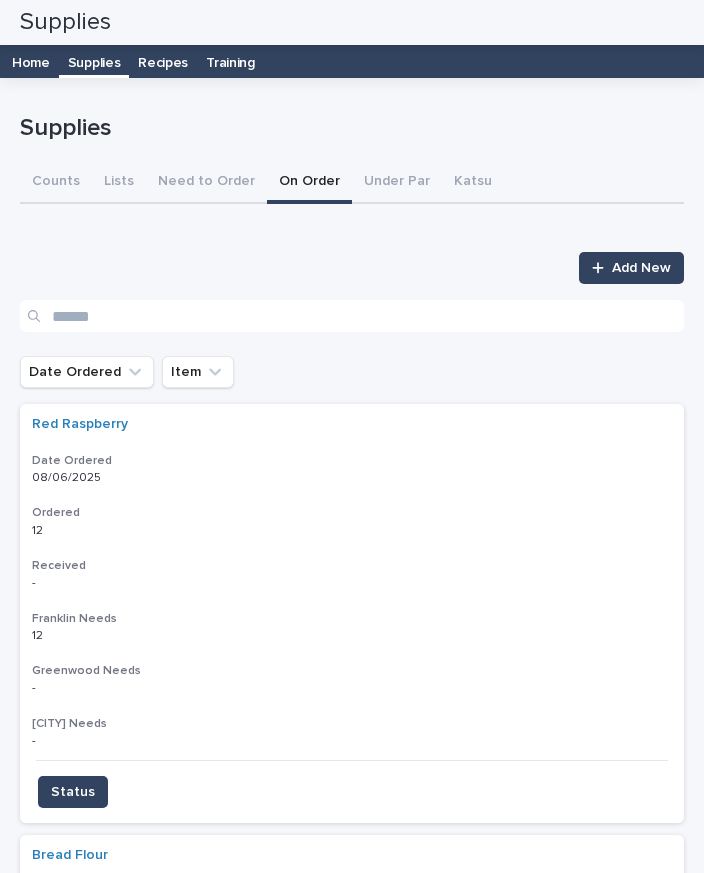scroll, scrollTop: 0, scrollLeft: 0, axis: both 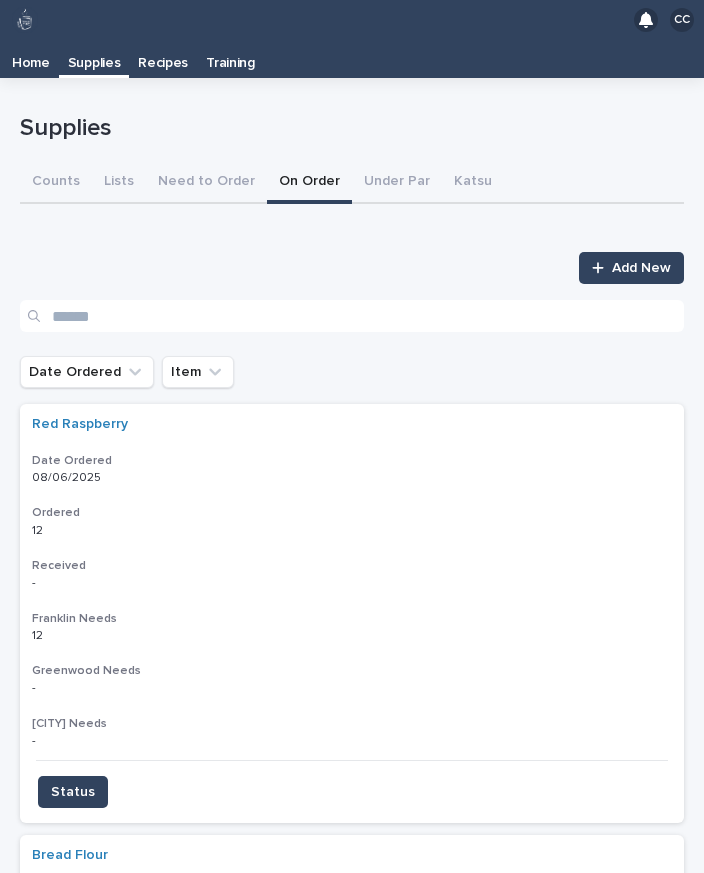 click on "Recipes" at bounding box center (163, 56) 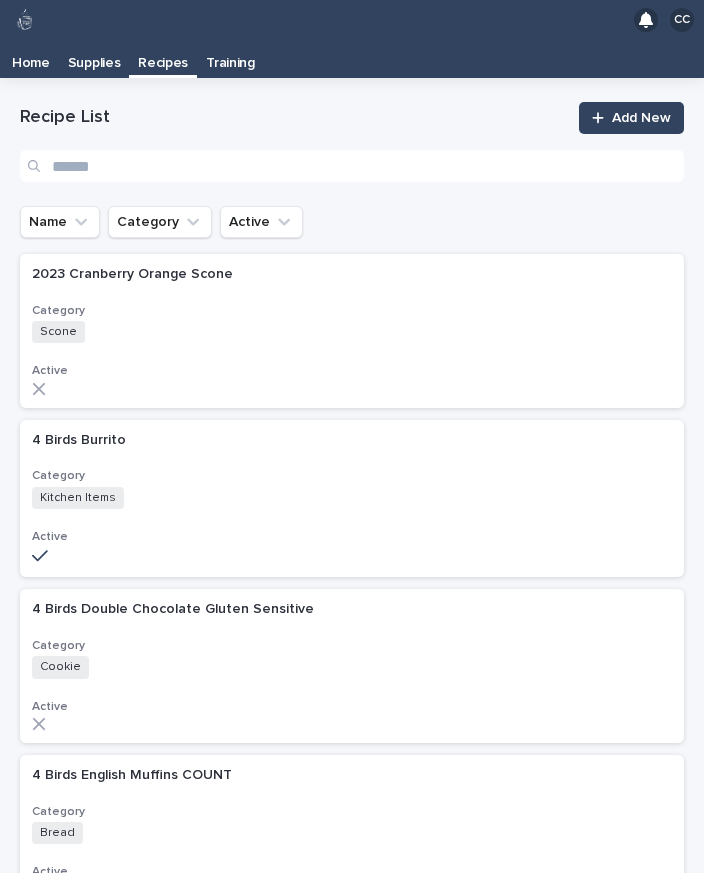 scroll, scrollTop: 32, scrollLeft: 0, axis: vertical 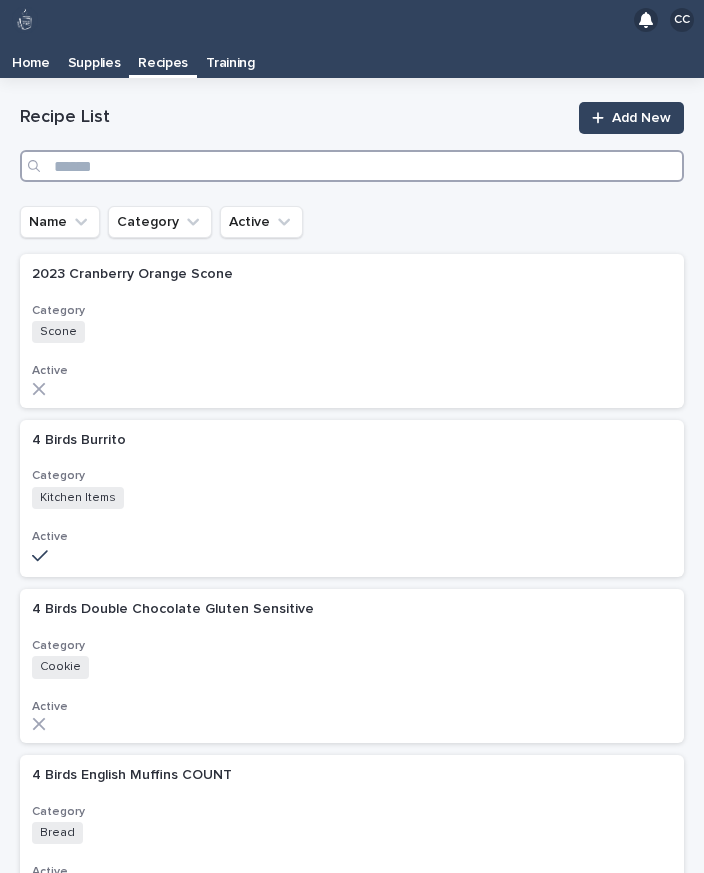 click at bounding box center (352, 166) 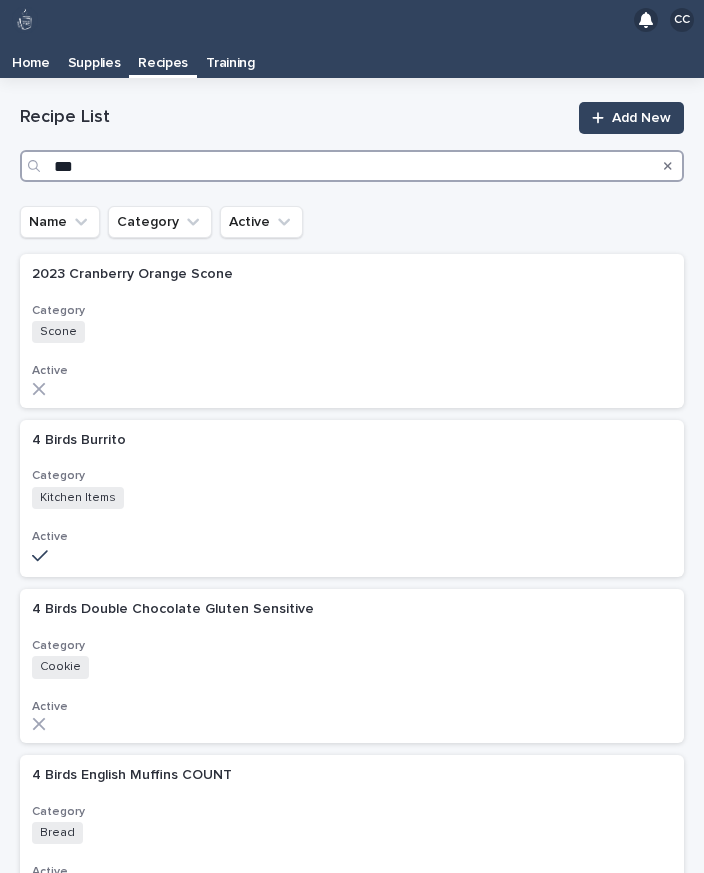 type on "****" 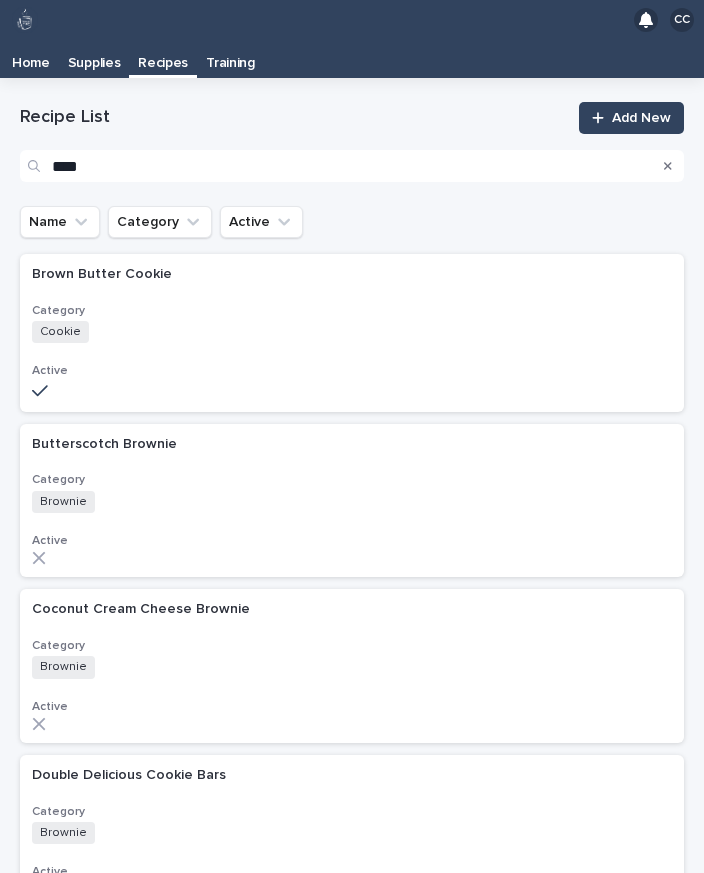 click on "Cookie + 0" at bounding box center [207, 332] 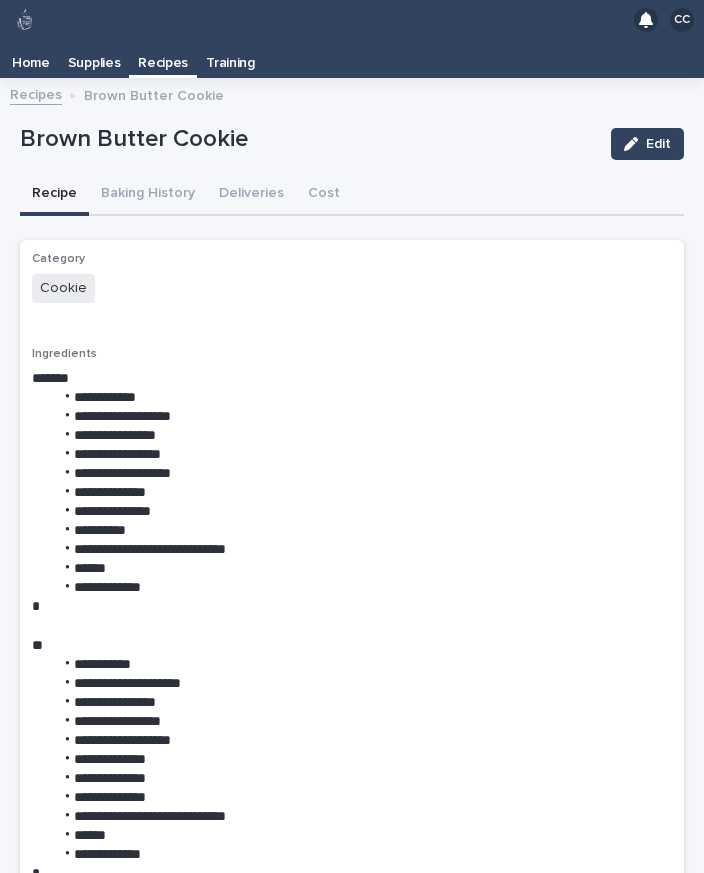 click on "Recipes" at bounding box center [163, 56] 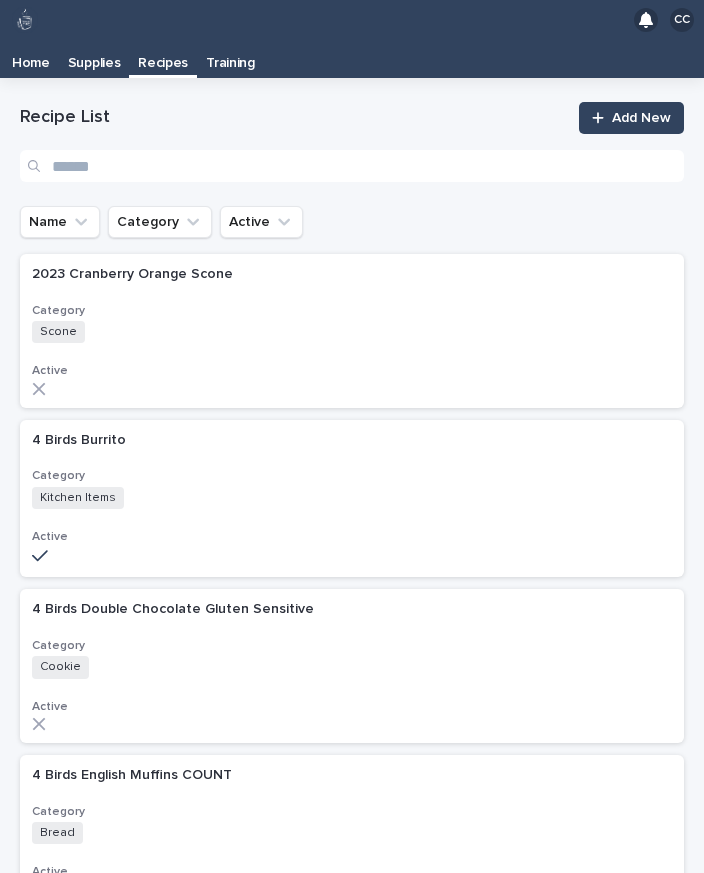 click on "Recipes" at bounding box center (163, 56) 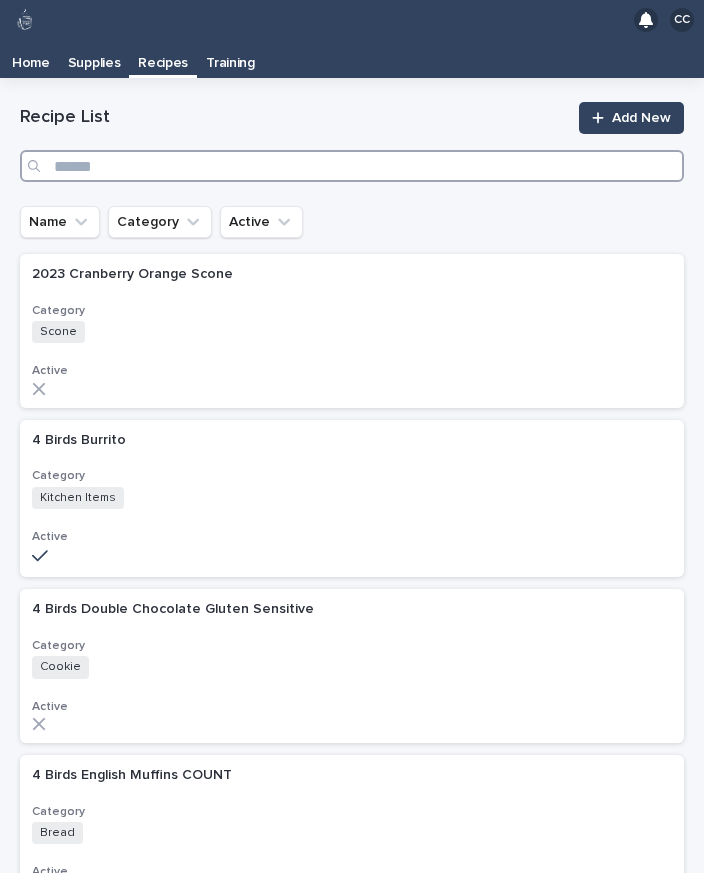 click at bounding box center (352, 166) 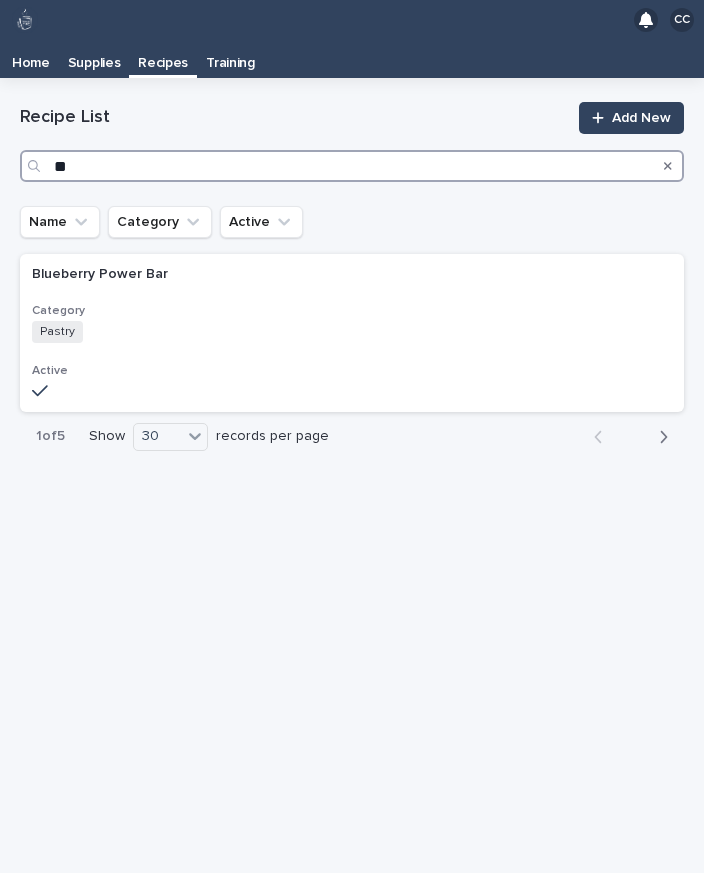 type on "***" 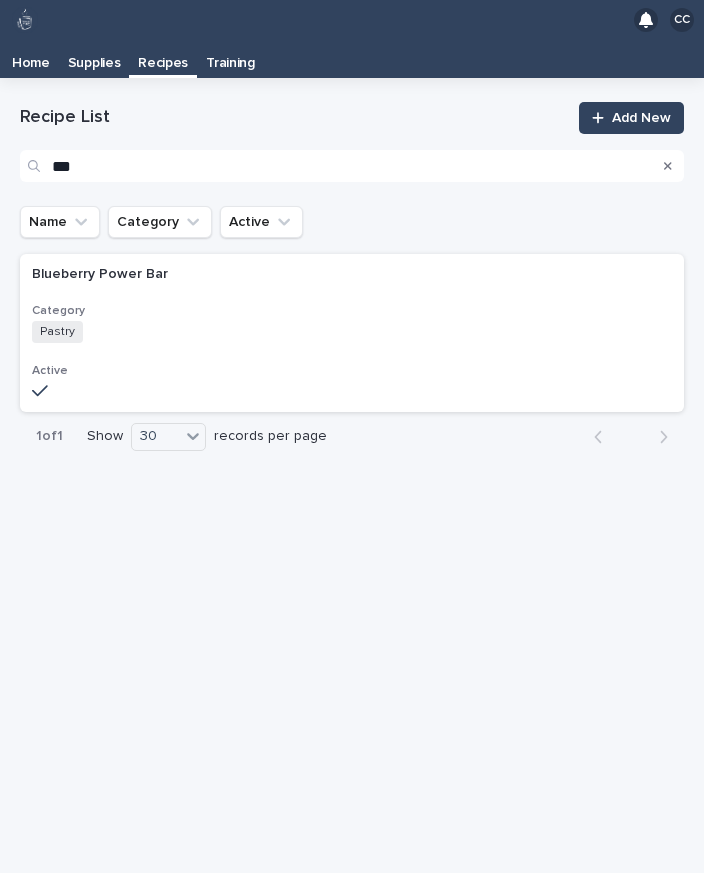 click at bounding box center [207, 274] 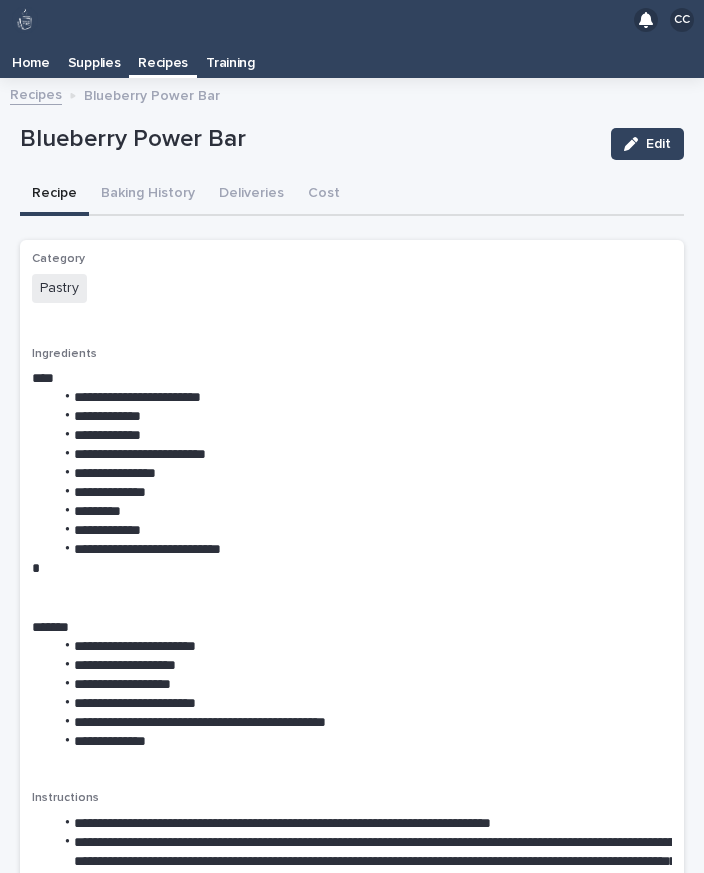 click on "Baking History" at bounding box center (148, 195) 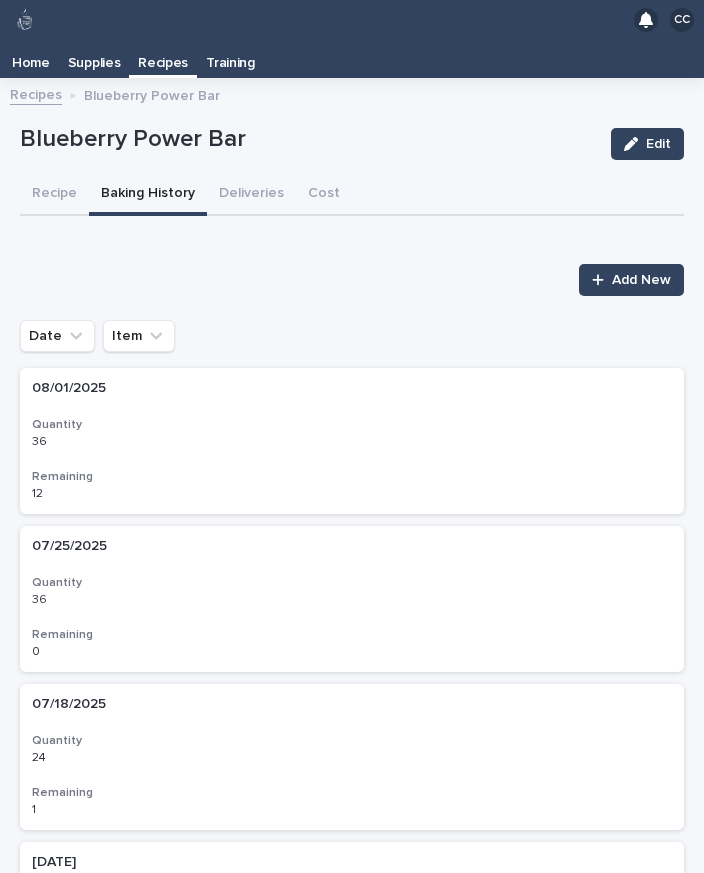 click on "Add New" at bounding box center [641, 280] 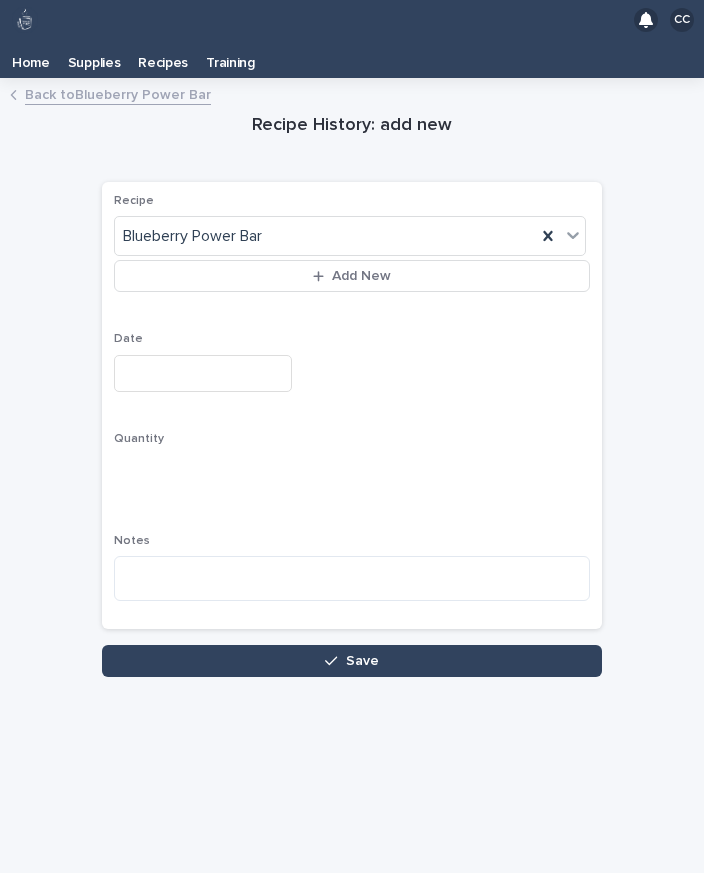 click at bounding box center [203, 373] 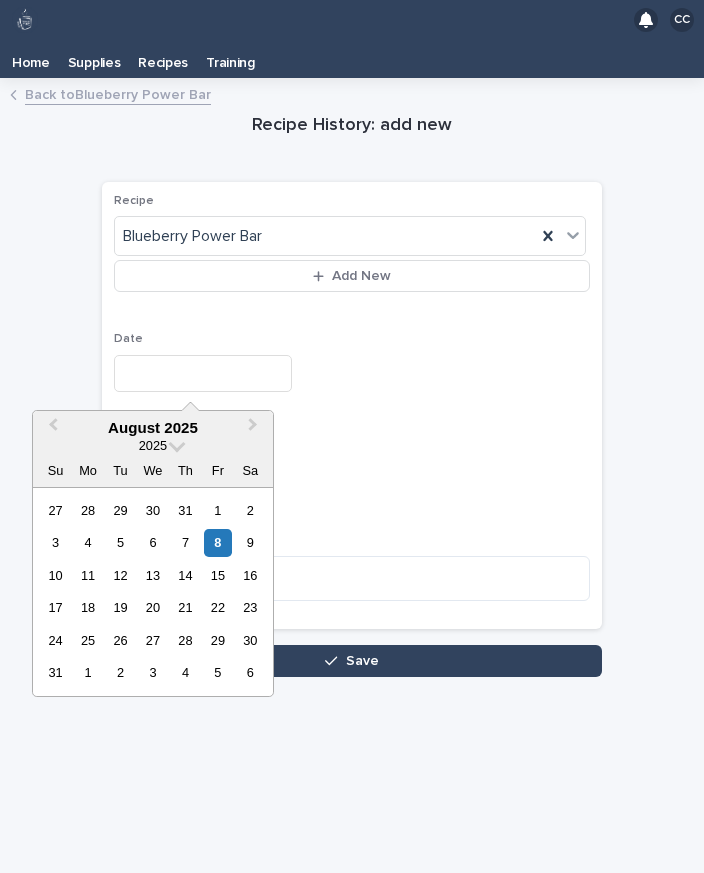 click on "8" at bounding box center (217, 542) 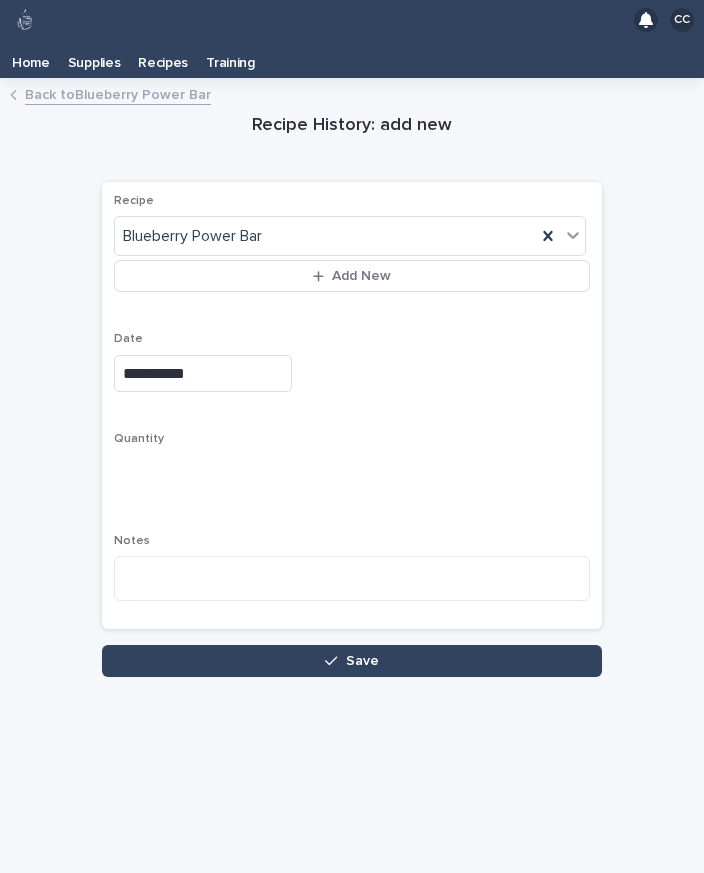 click on "Notes" at bounding box center [352, 541] 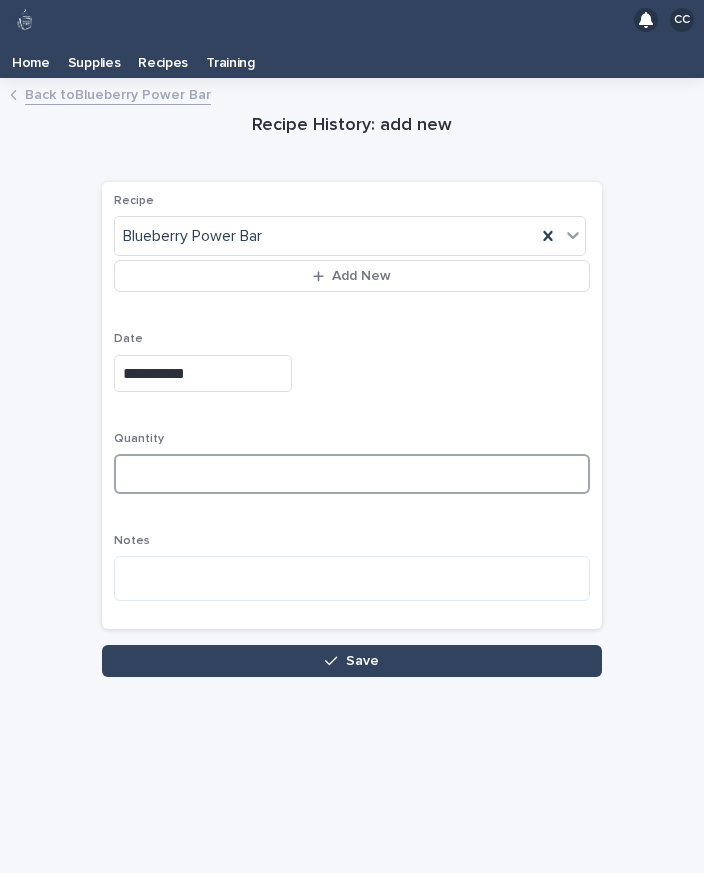 click at bounding box center (352, 474) 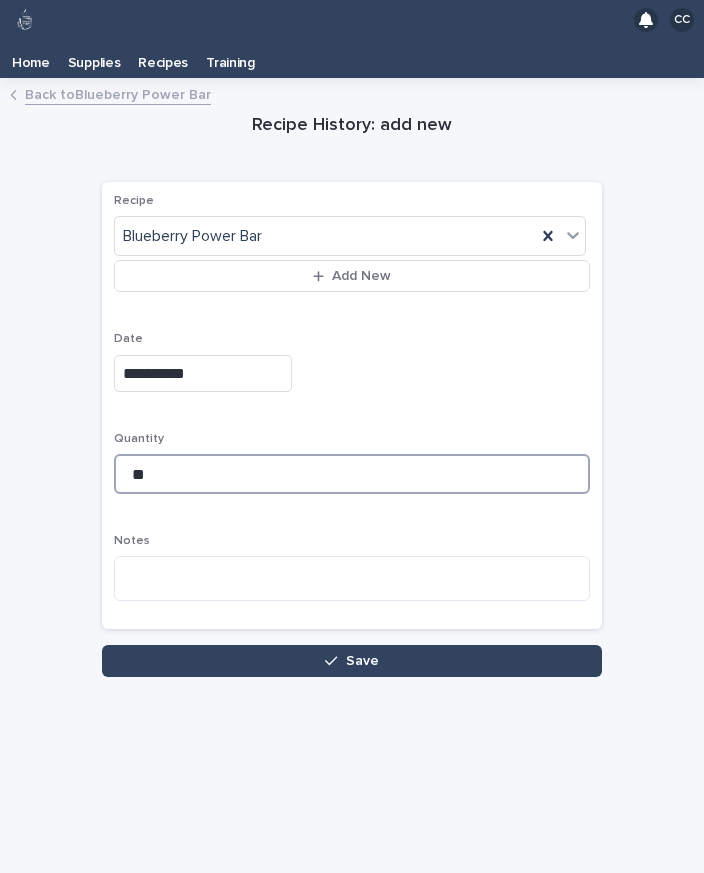 type on "**" 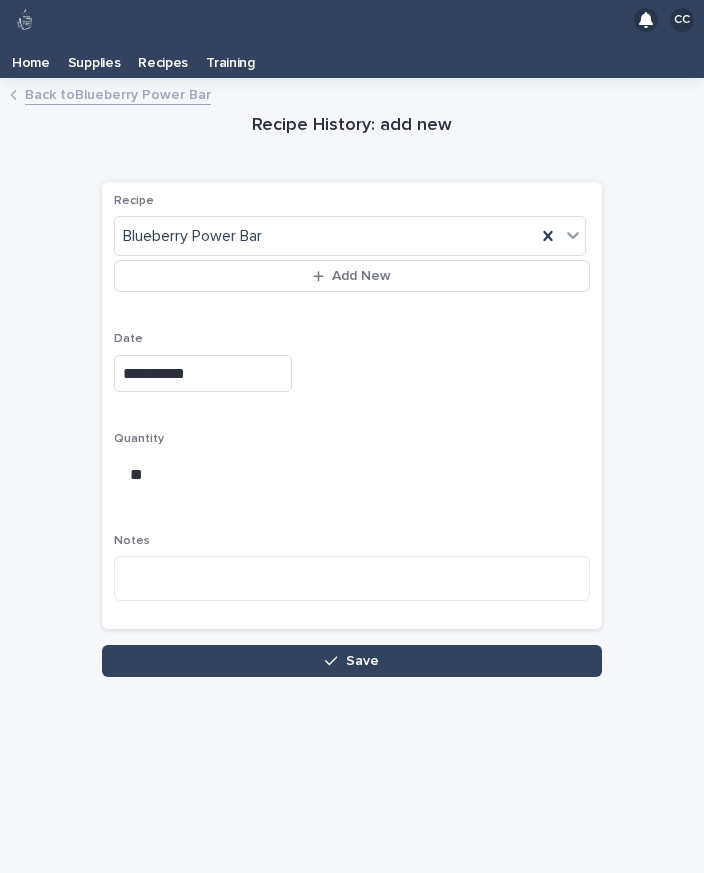 click on "Save" at bounding box center (352, 661) 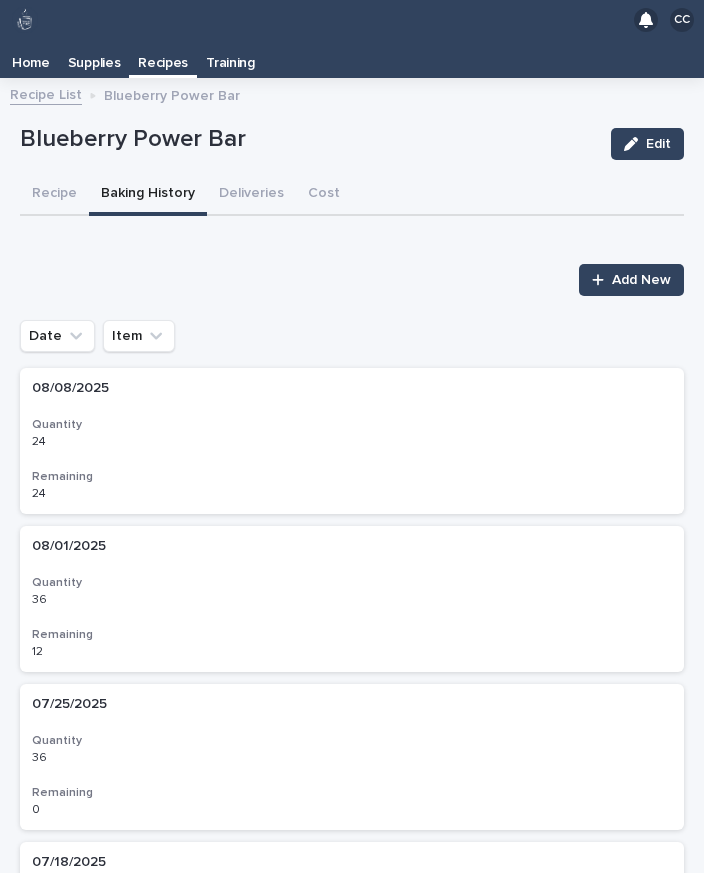 scroll, scrollTop: 31, scrollLeft: 0, axis: vertical 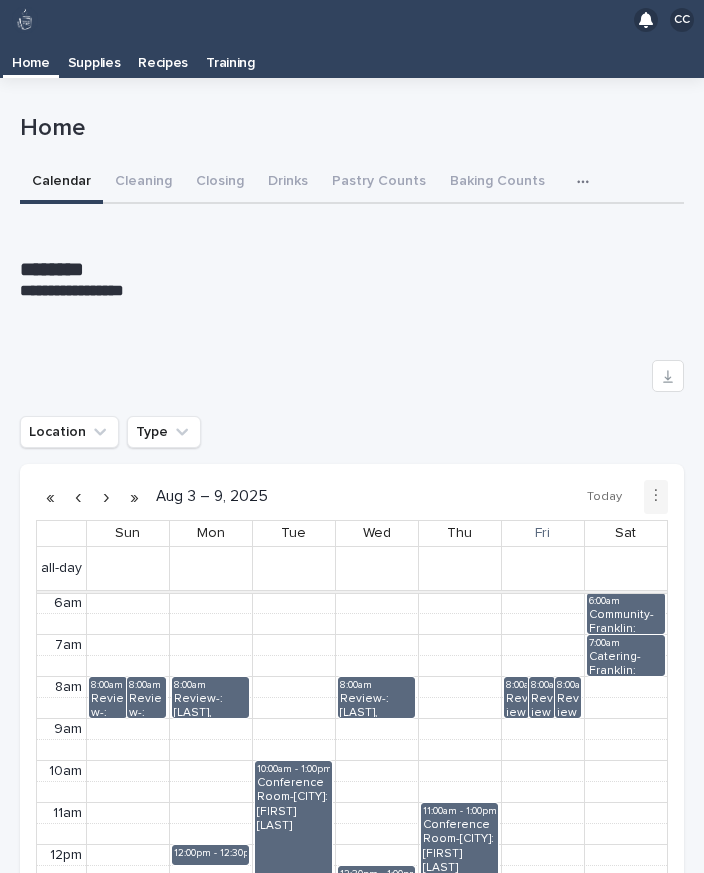 click on "Pastry Counts" at bounding box center [379, 183] 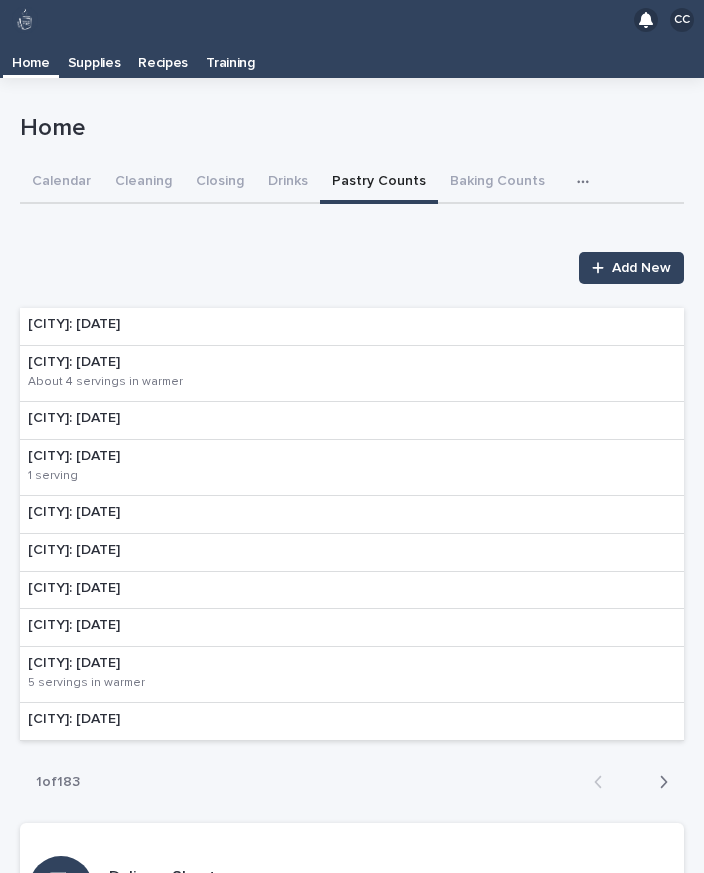 click on "Bargesville: 8-8-25" at bounding box center [151, 362] 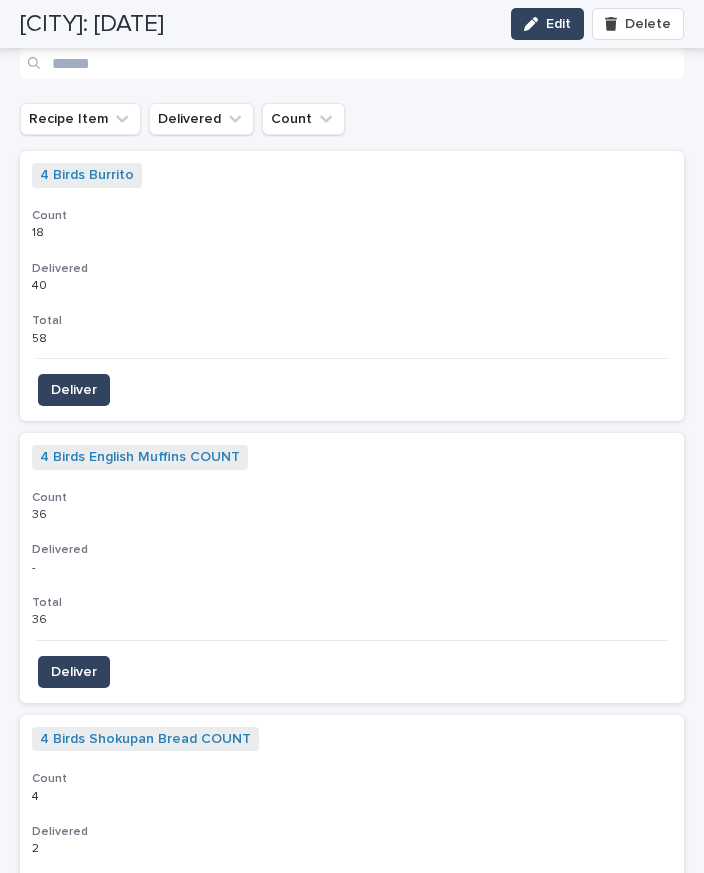 scroll, scrollTop: 1101, scrollLeft: 0, axis: vertical 